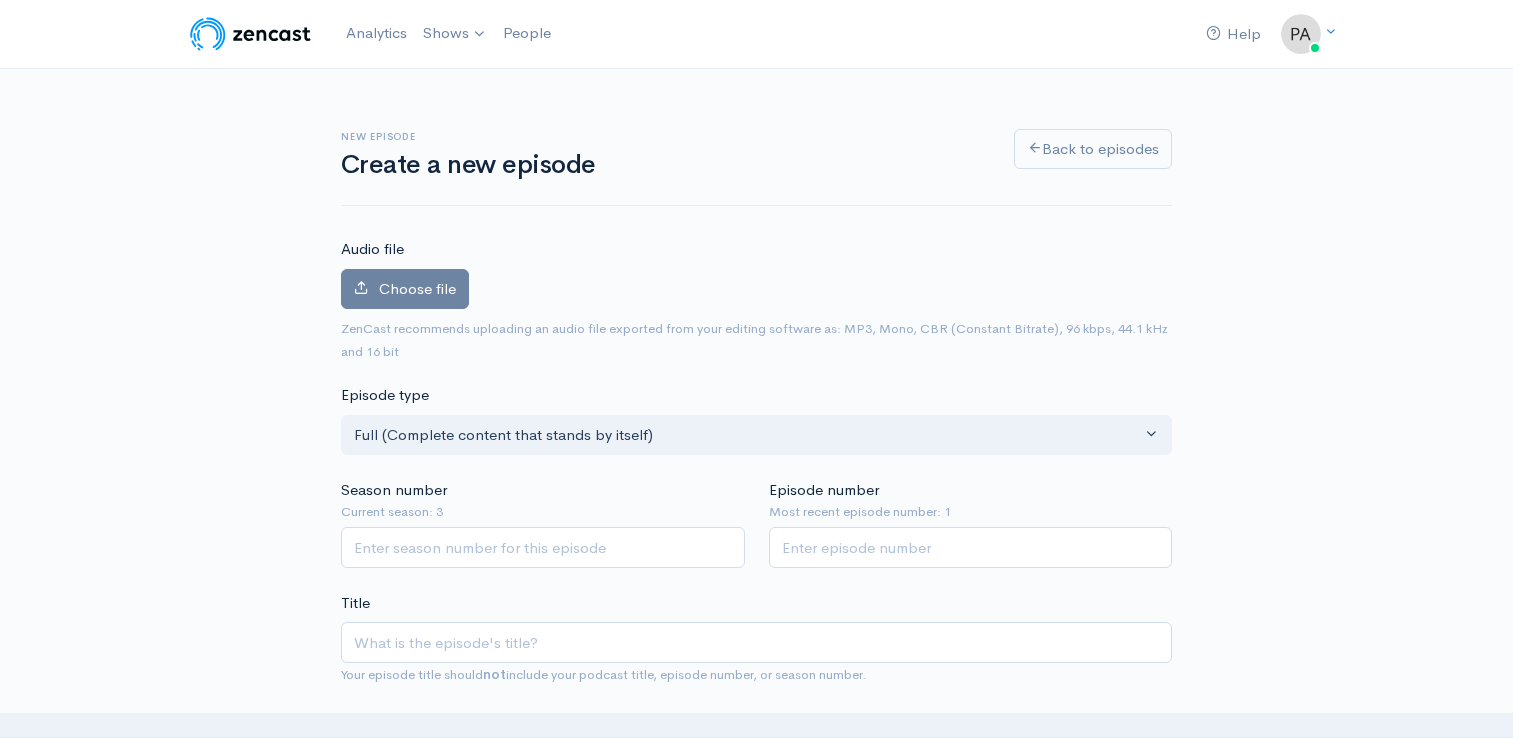 scroll, scrollTop: 0, scrollLeft: 0, axis: both 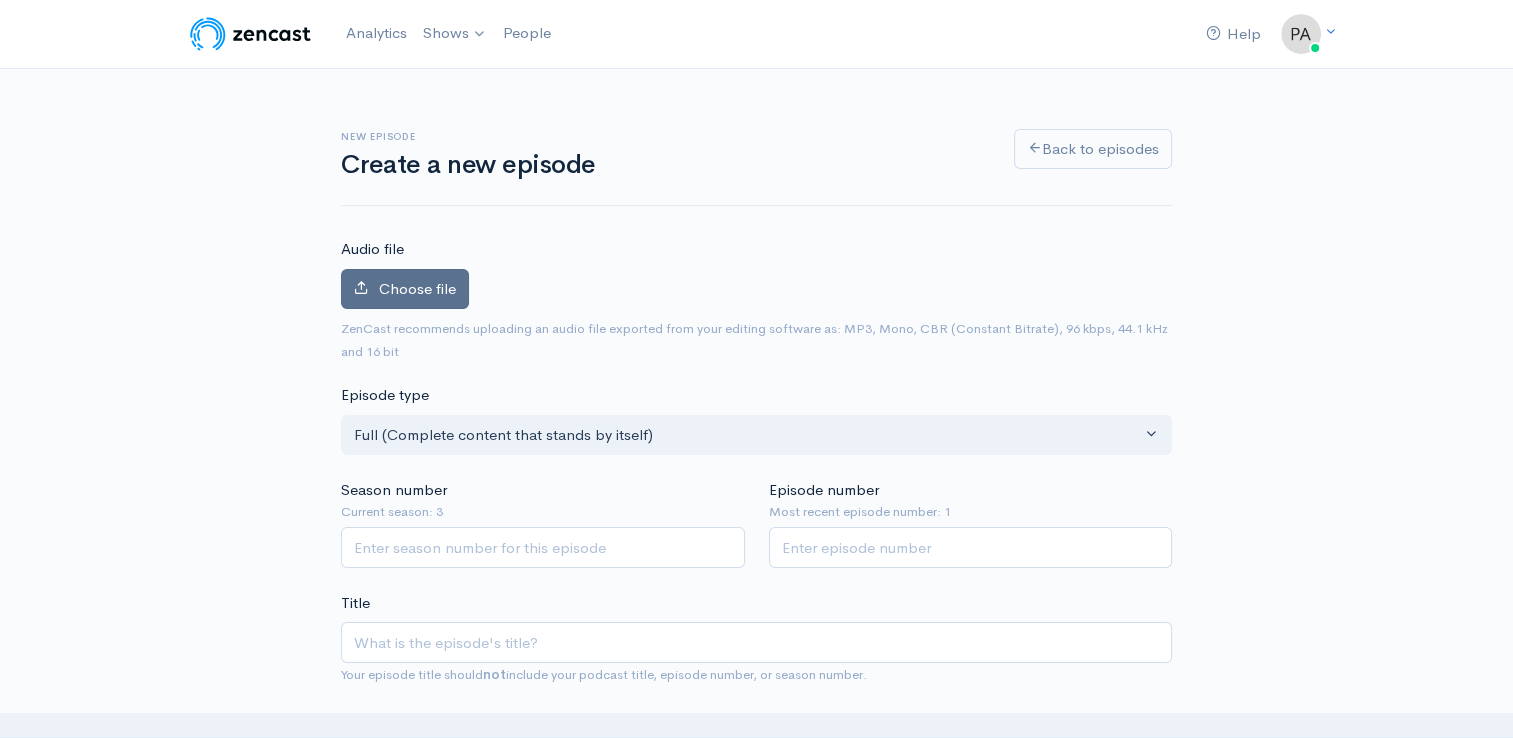 click on "Choose file" at bounding box center [417, 288] 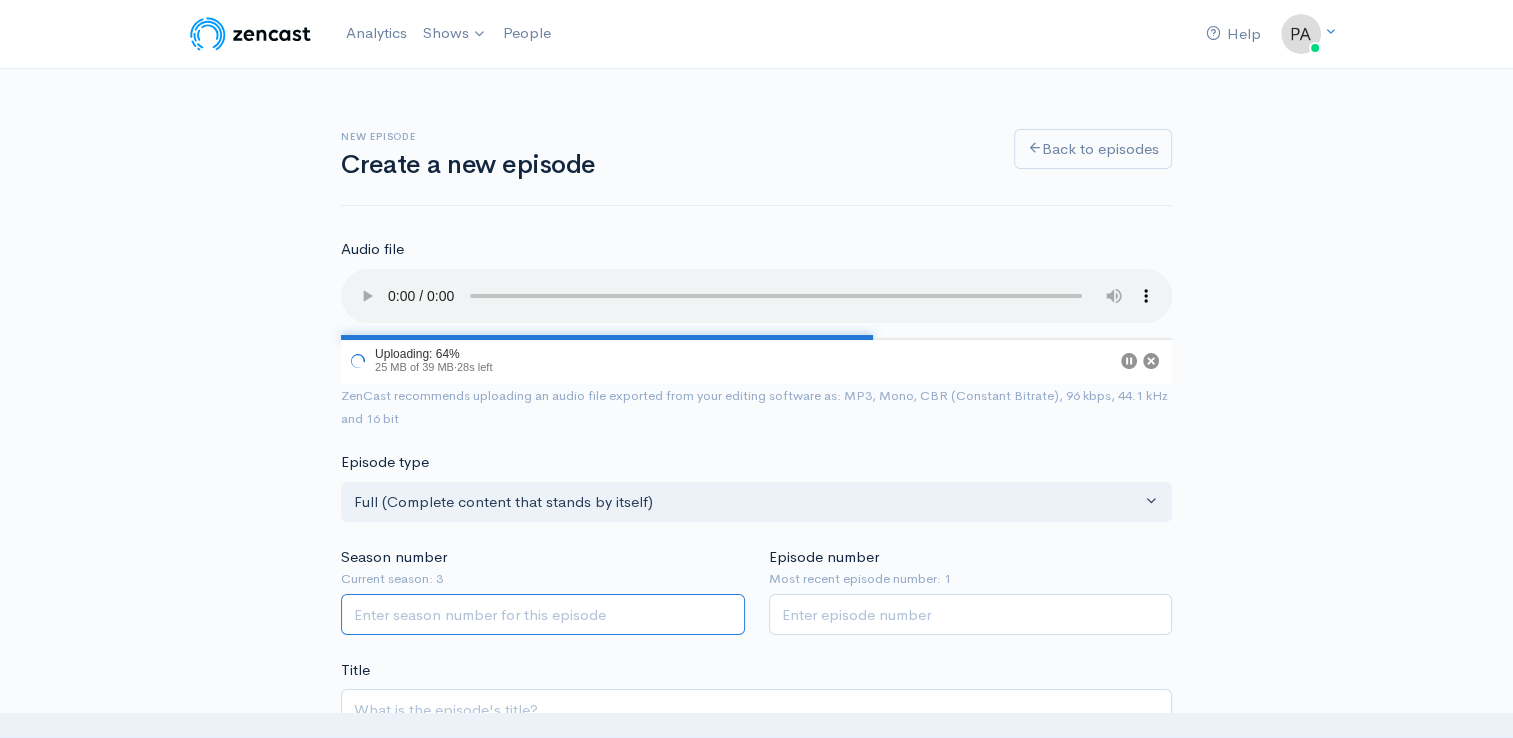 click on "Season number" at bounding box center [543, 614] 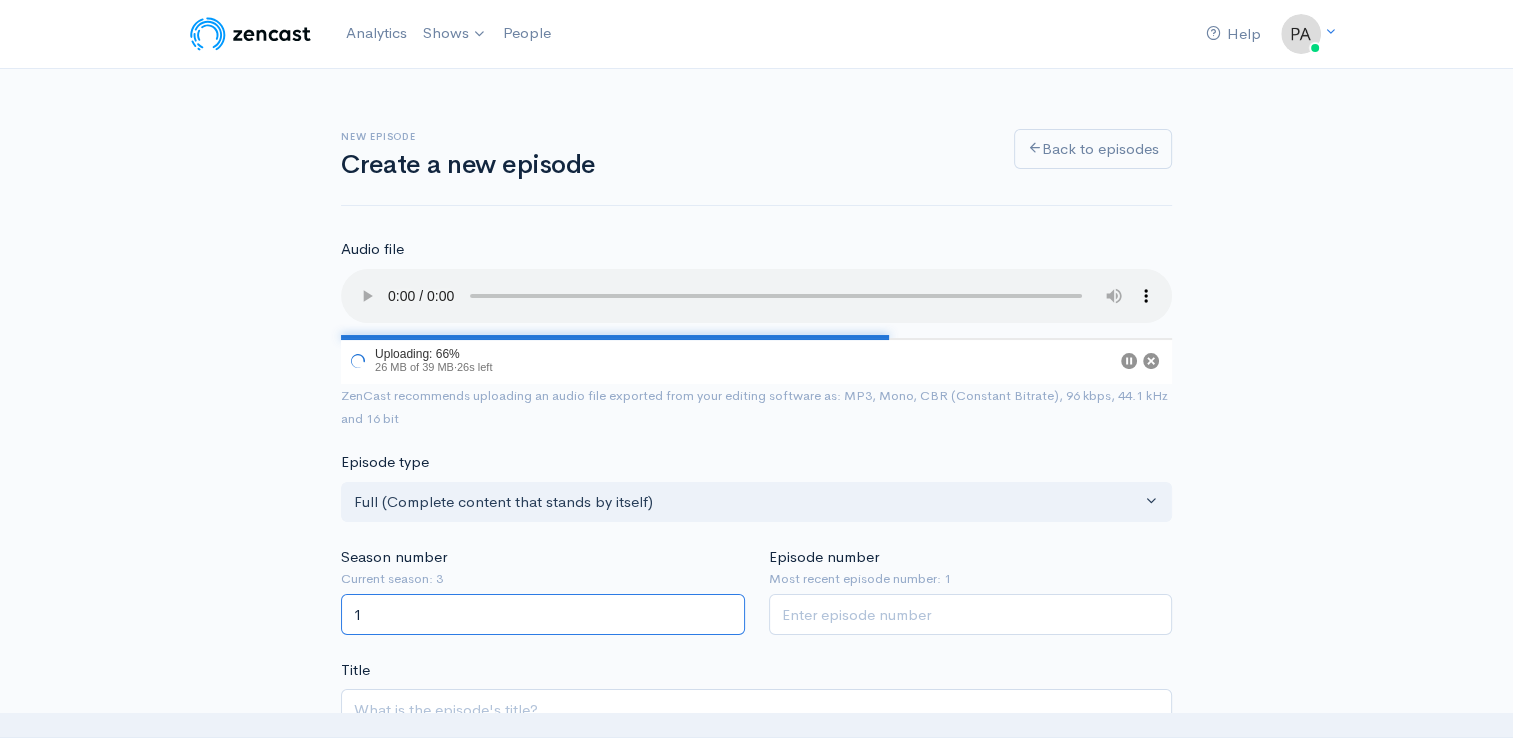 type on "1" 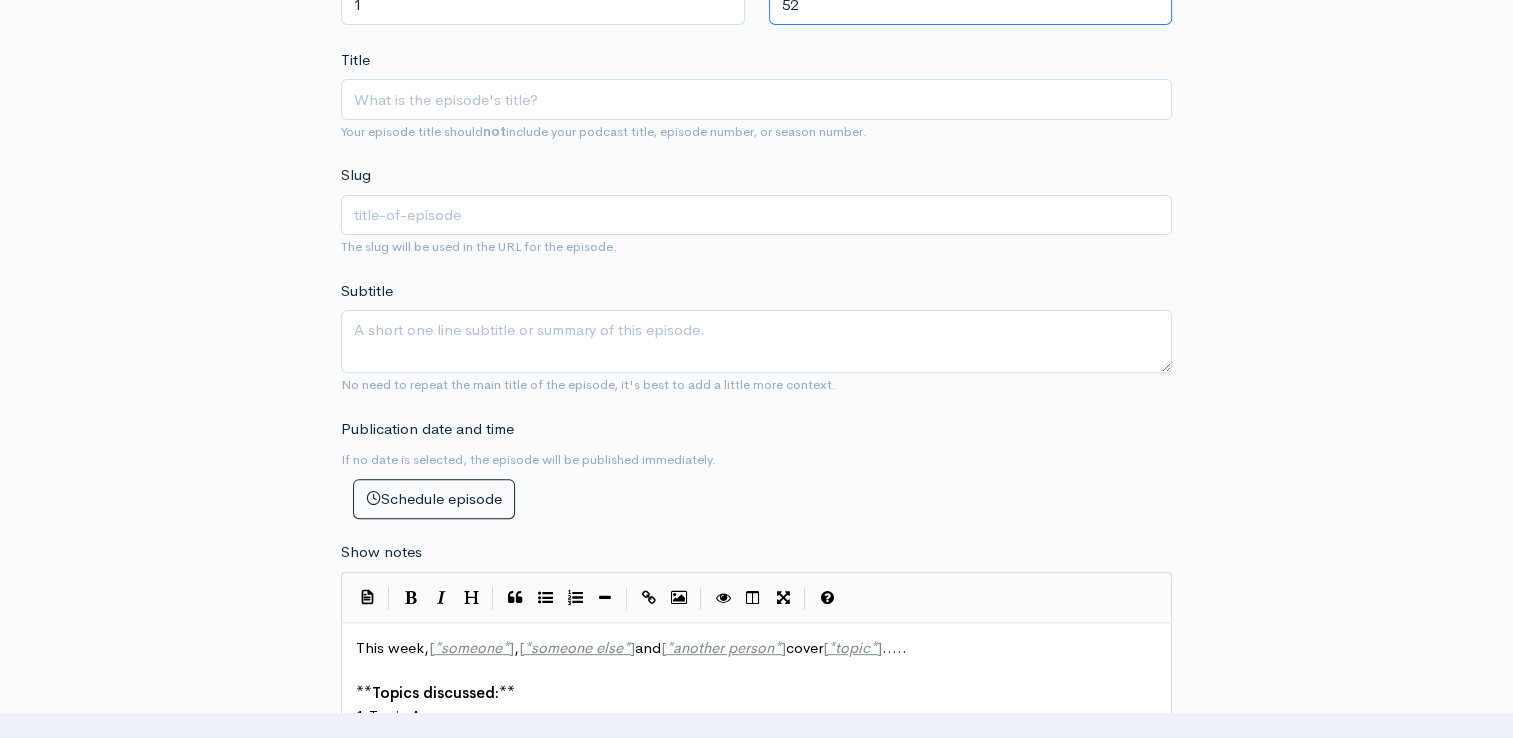 scroll, scrollTop: 622, scrollLeft: 0, axis: vertical 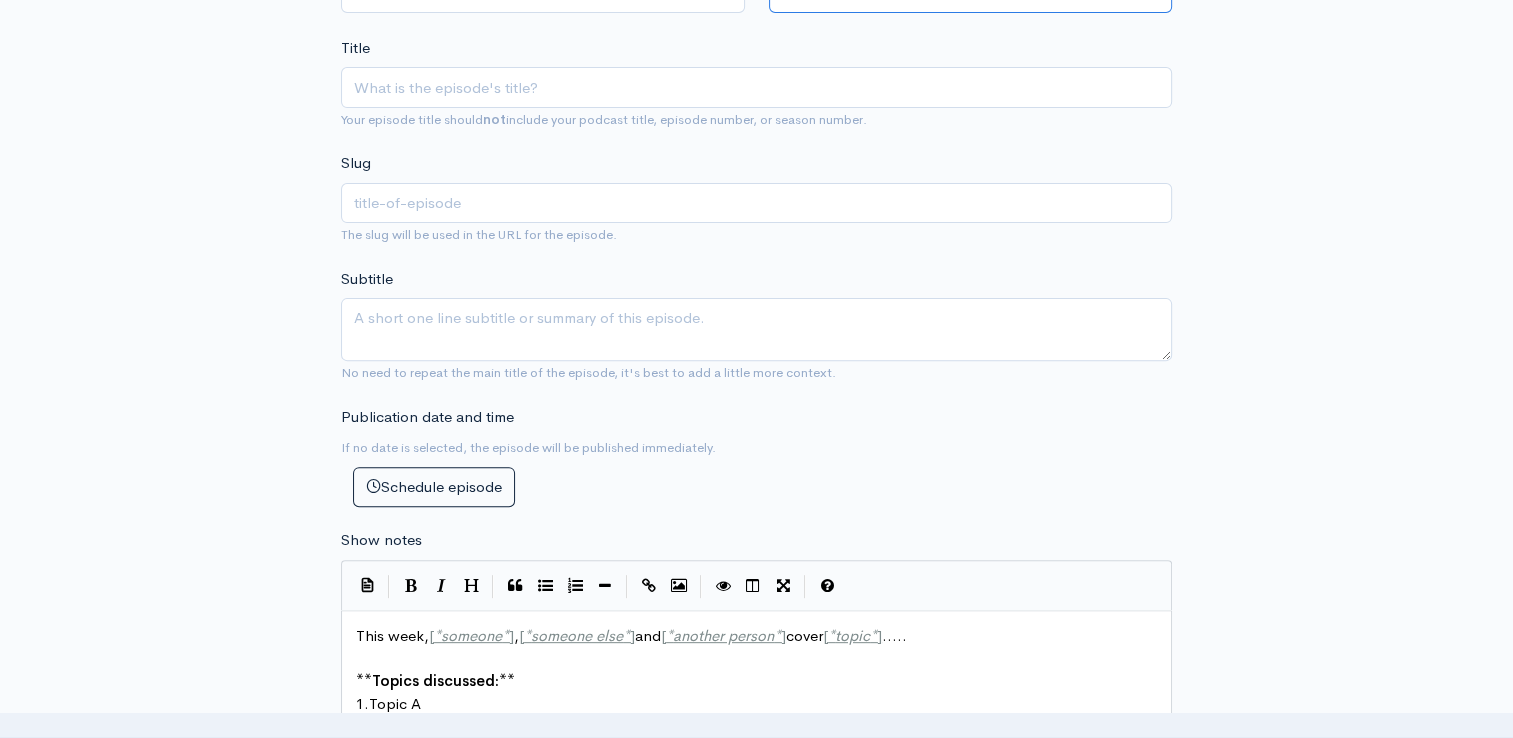 type on "52" 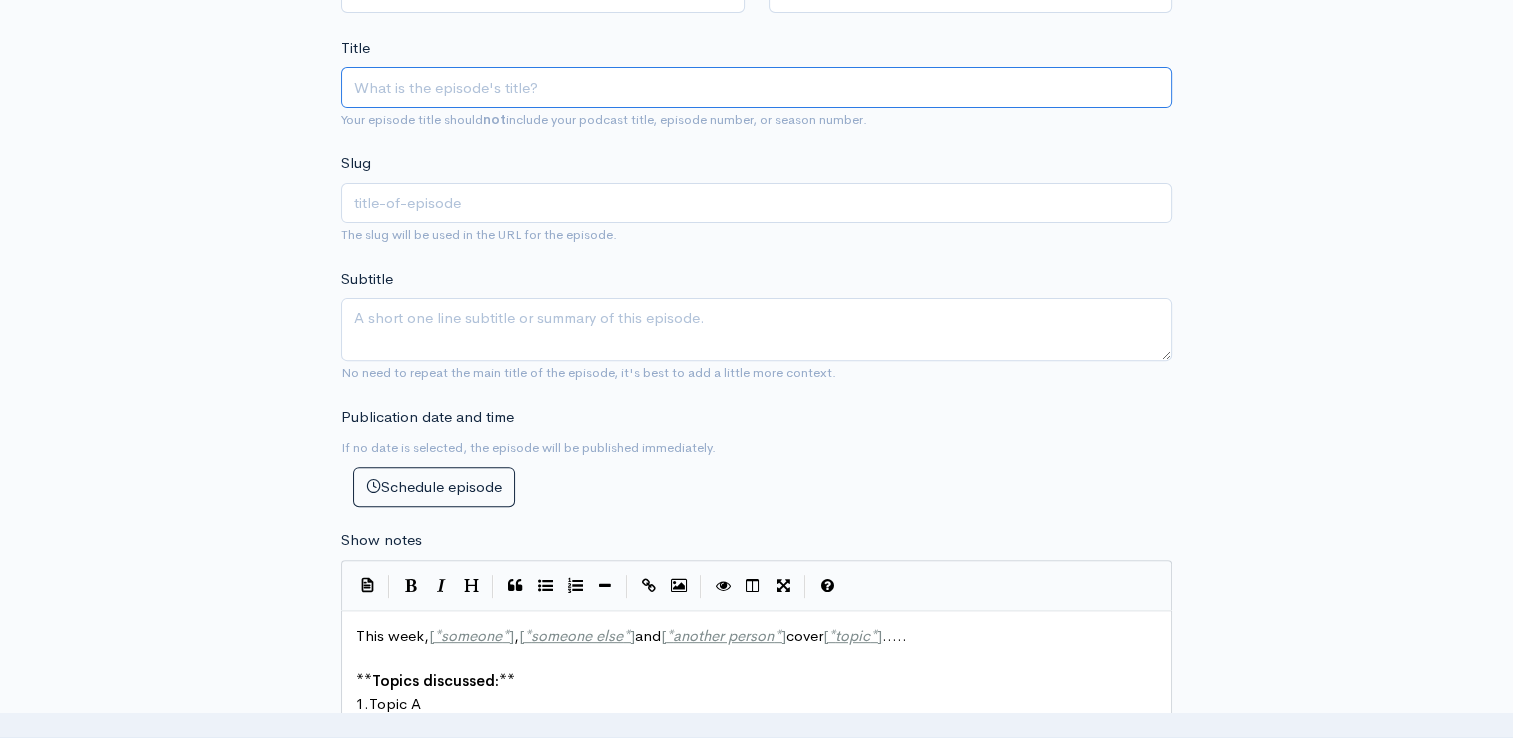 click on "Title" at bounding box center [756, 87] 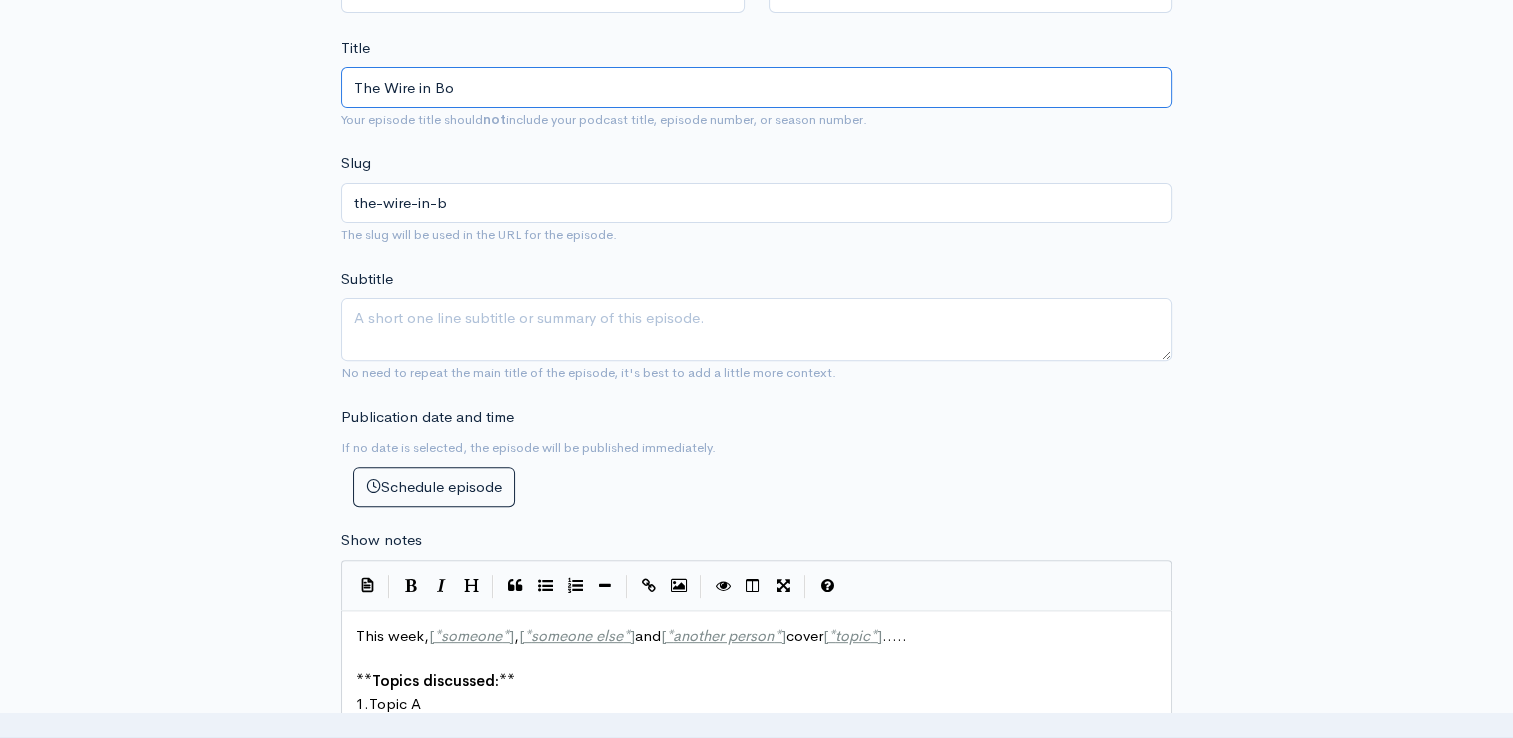 scroll, scrollTop: 667, scrollLeft: 0, axis: vertical 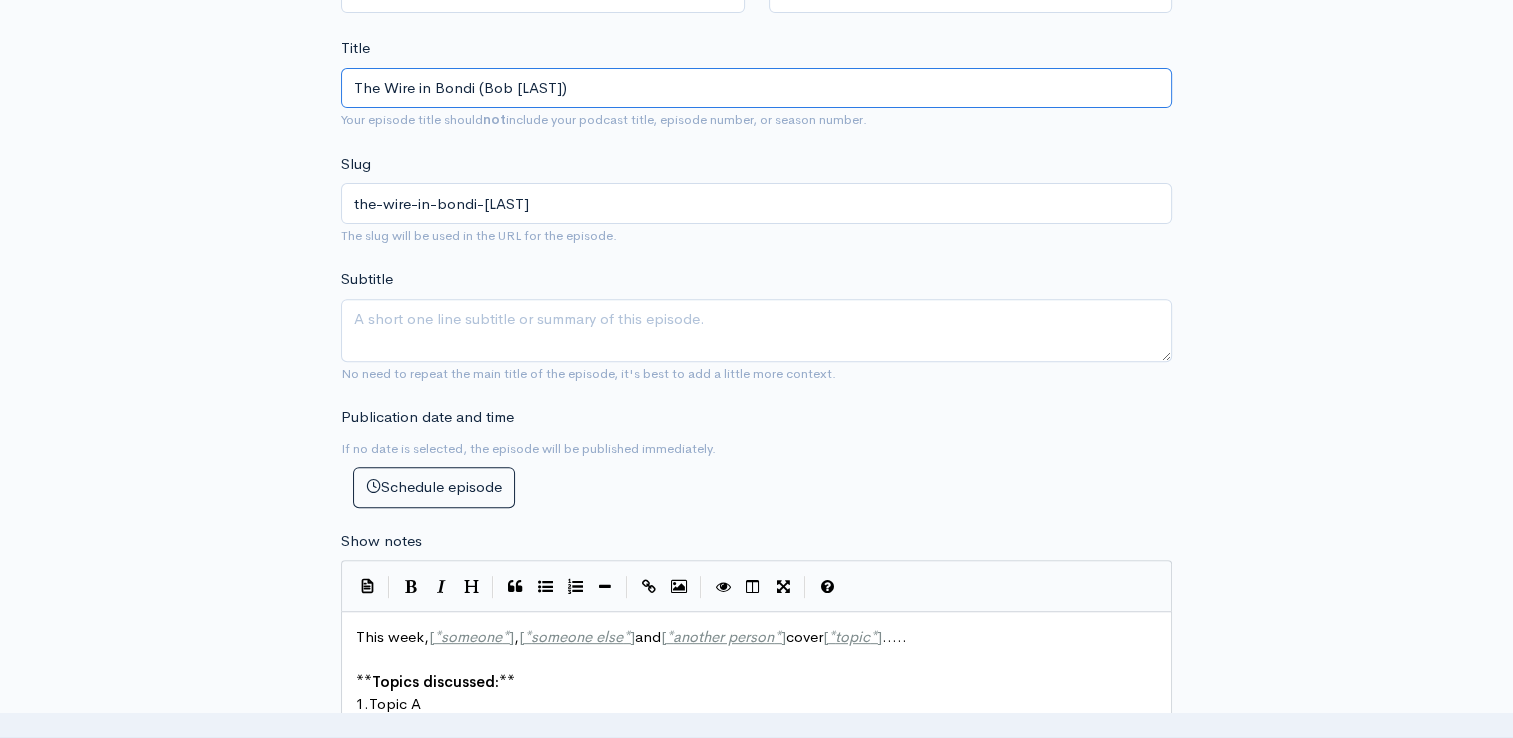 type on "The Wire in Bondi (Bob [LAST])" 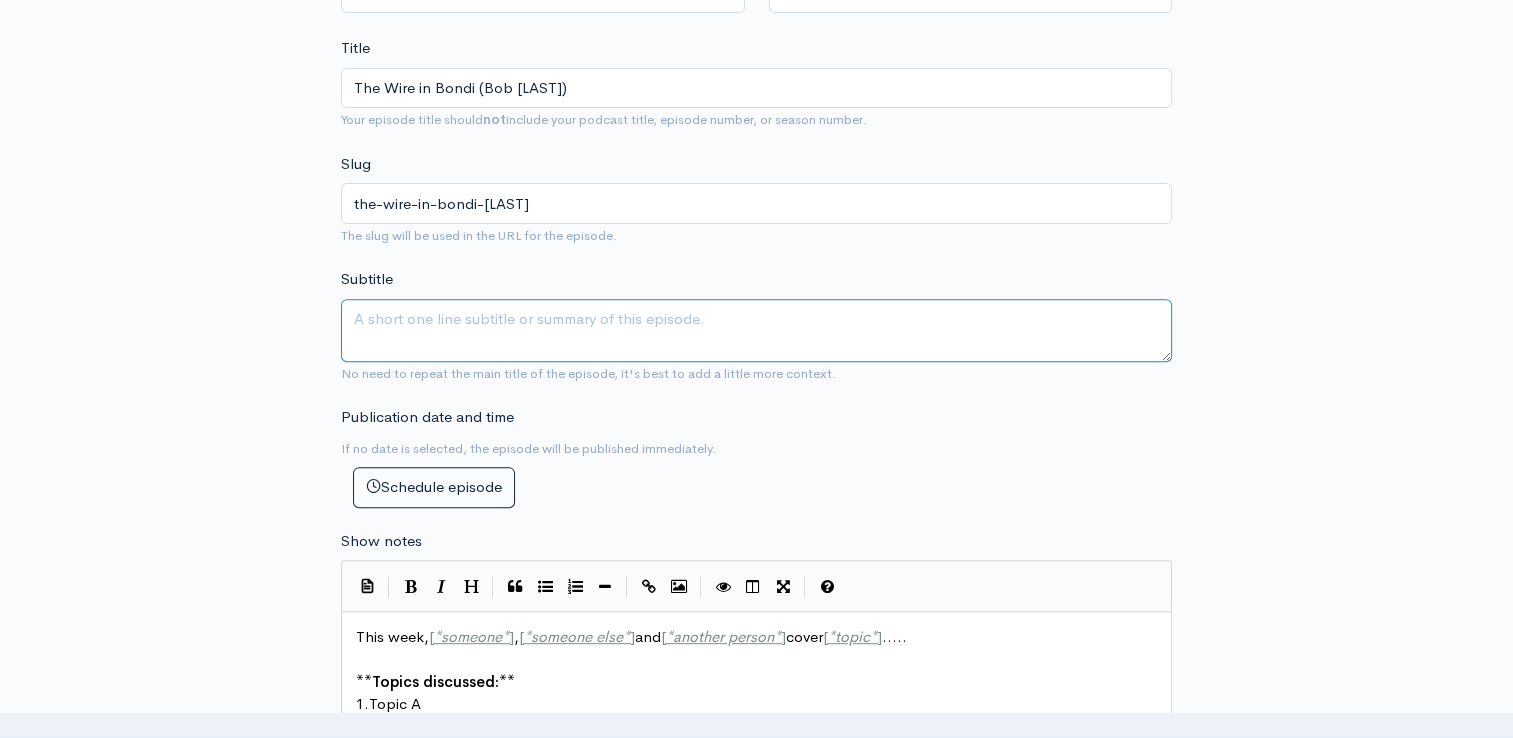 click on "Subtitle" at bounding box center [756, 330] 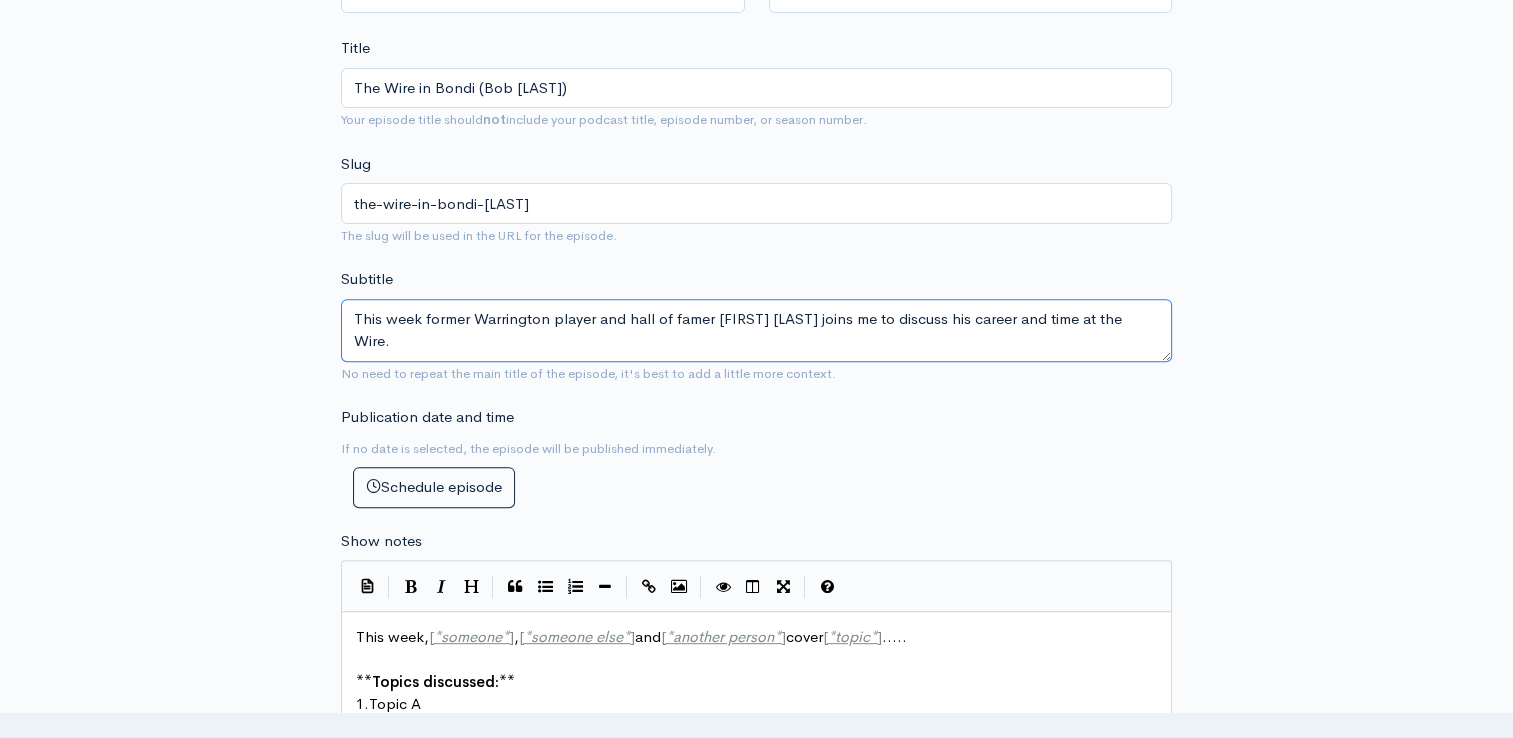 drag, startPoint x: 1144, startPoint y: 313, endPoint x: 356, endPoint y: 196, distance: 796.63855 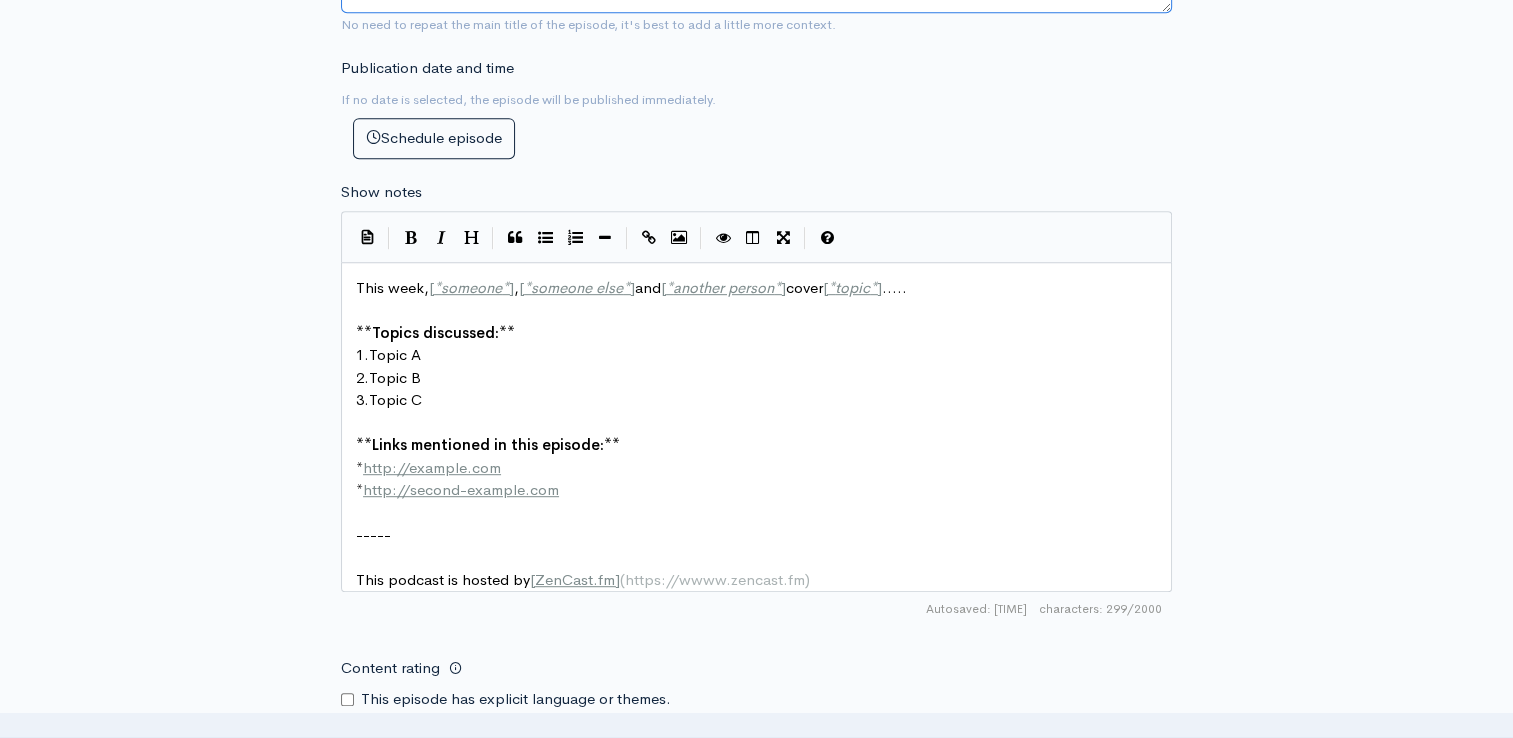 scroll, scrollTop: 1019, scrollLeft: 0, axis: vertical 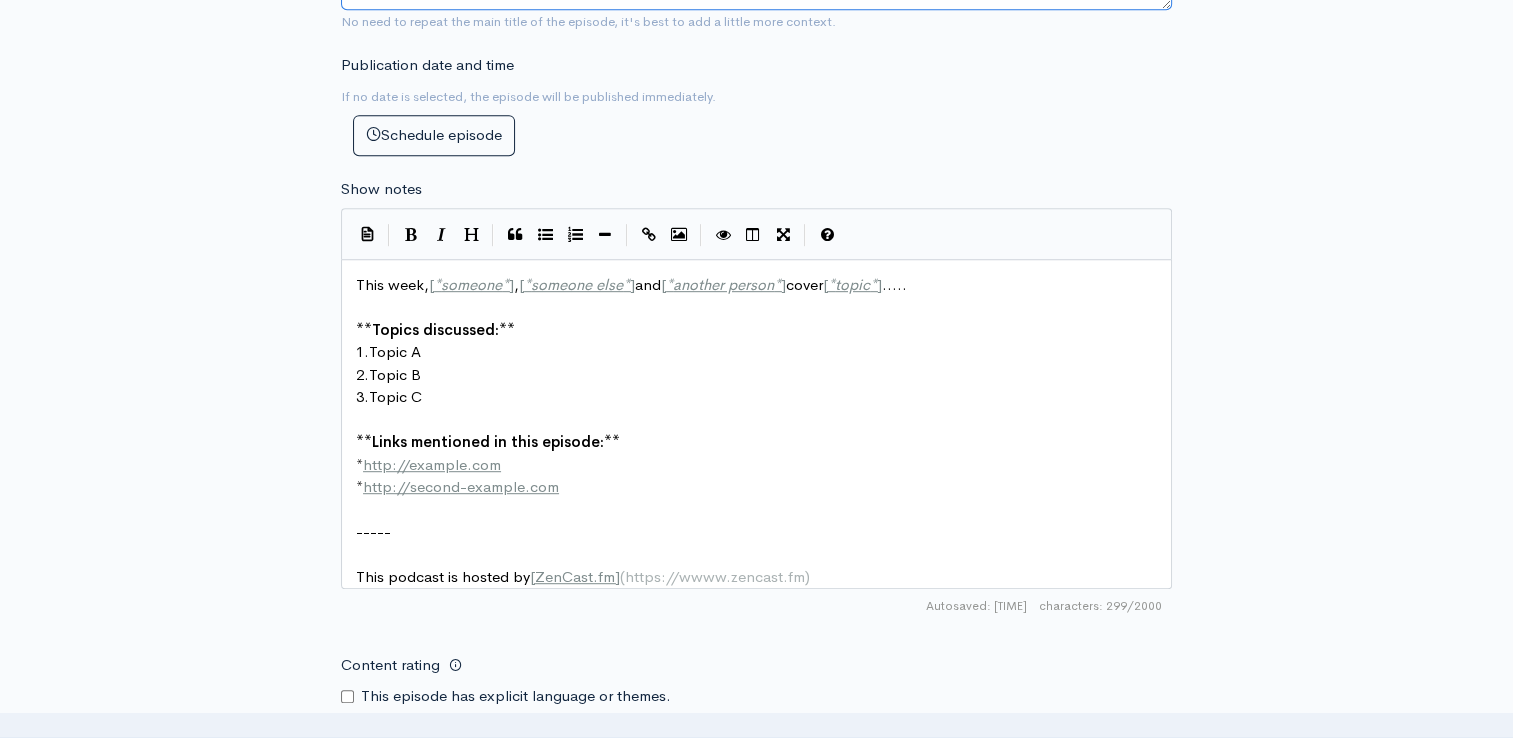 type on "This week former Warrington player and hall of famer [FIRST] [LAST] joins me to discuss his career and time at the Wire." 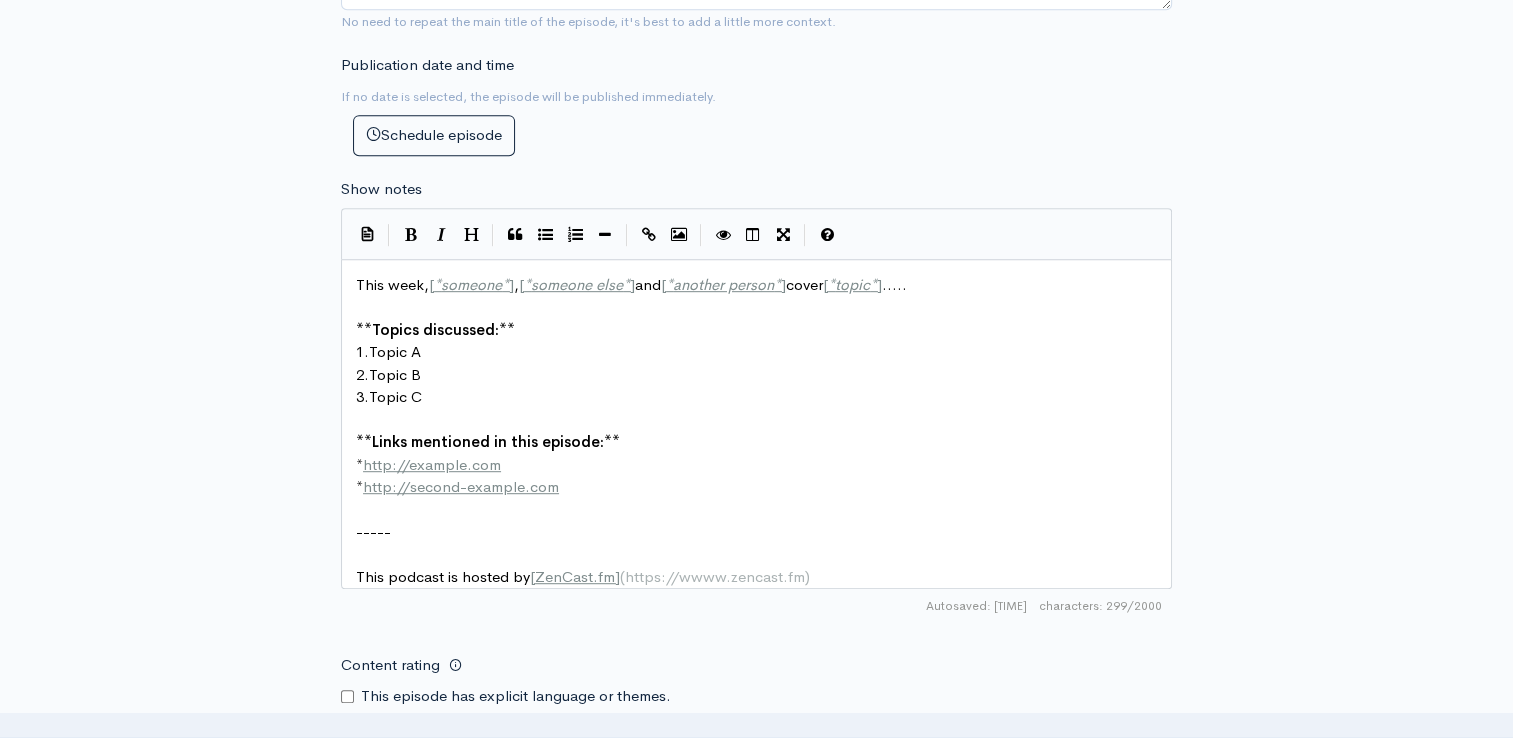 scroll, scrollTop: 1, scrollLeft: 0, axis: vertical 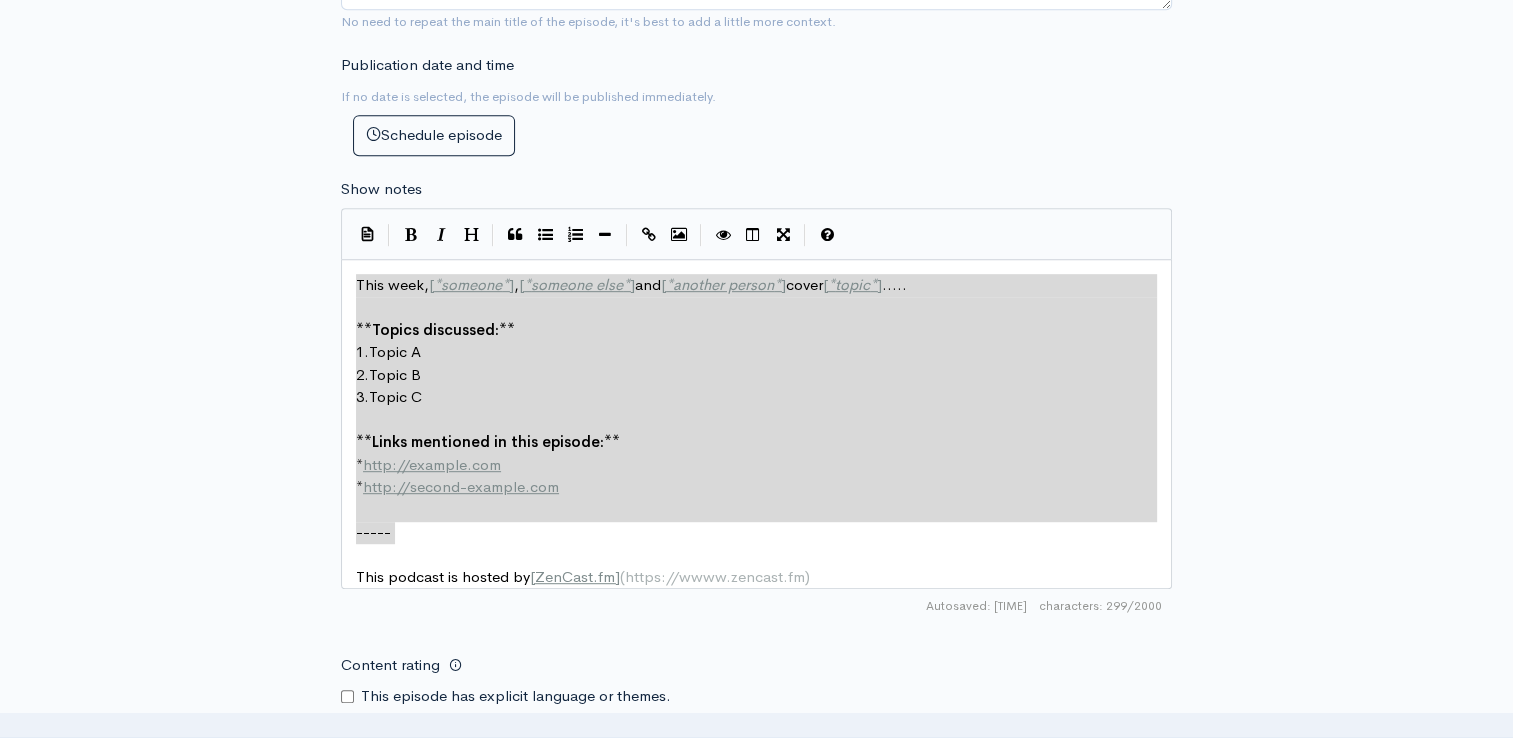 drag, startPoint x: 416, startPoint y: 528, endPoint x: 330, endPoint y: 262, distance: 279.5568 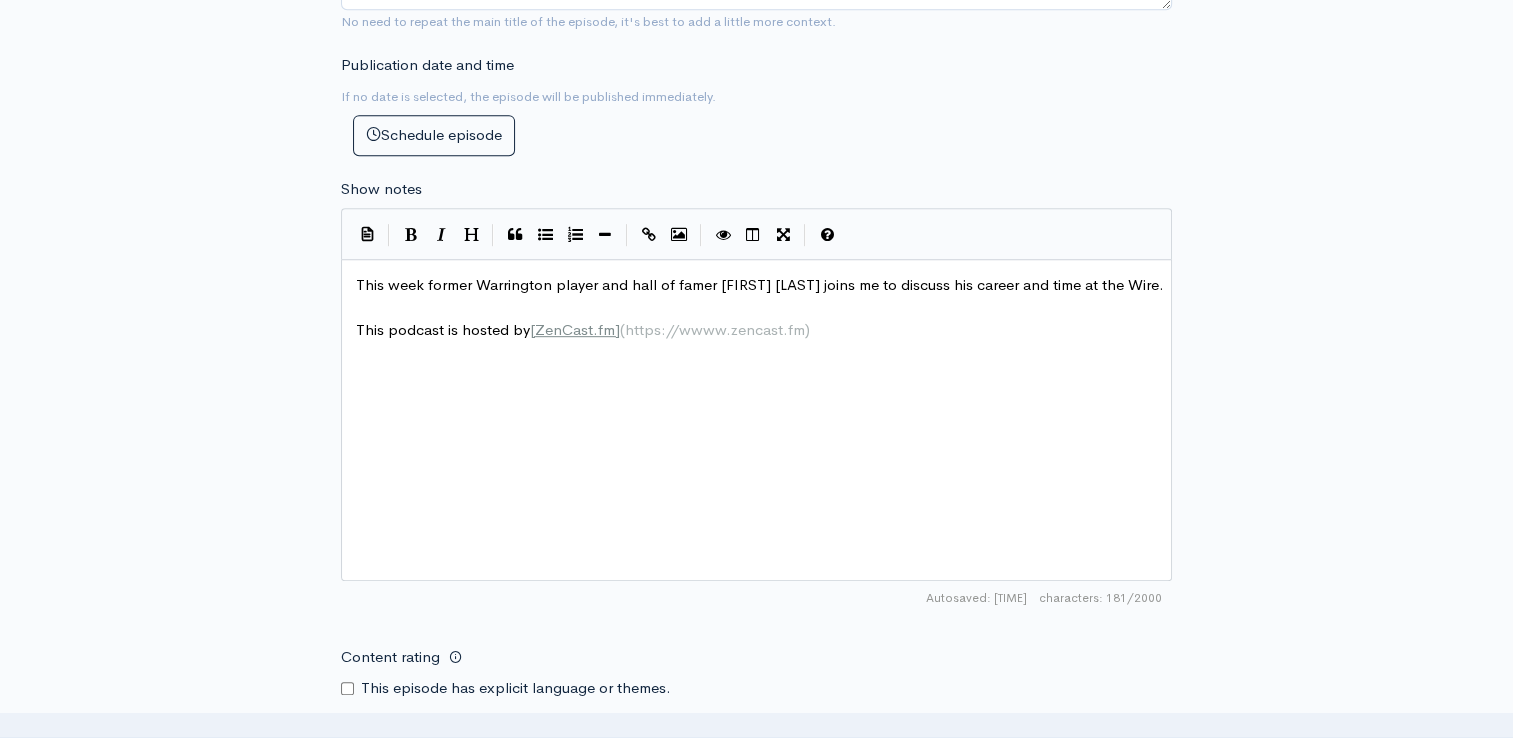 click on "New episode
Create a new episode
Back to episodes
Audio file       Choose file     The Wire In Bondi - [FIRST] [LAST].m4a                 100   Complete   ZenCast recommends uploading an audio file exported from your editing
software as: MP3, Mono, CBR (Constant Bitrate), 96 kbps, 44.1 kHz and 16 bit   Episode type   Full (Complete content that stands by itself) Trailer (a short, promotional piece of content that represents a preview for a show) Bonus (extra content for a show (for example, behind the scenes information or interviews with the cast) Full (Complete content that stands by itself)     Season number   Current season: 3   1   Episode number   Most recent episode number: 1   52   Title   The Wire in Bondi ([FIRST] [LAST])   Your episode title should  not  include your podcast
title, episode number, or season number.   Slug   the-wire-in-bondi-([FIRST]-[LAST])       Subtitle             ×" at bounding box center (756, 150) 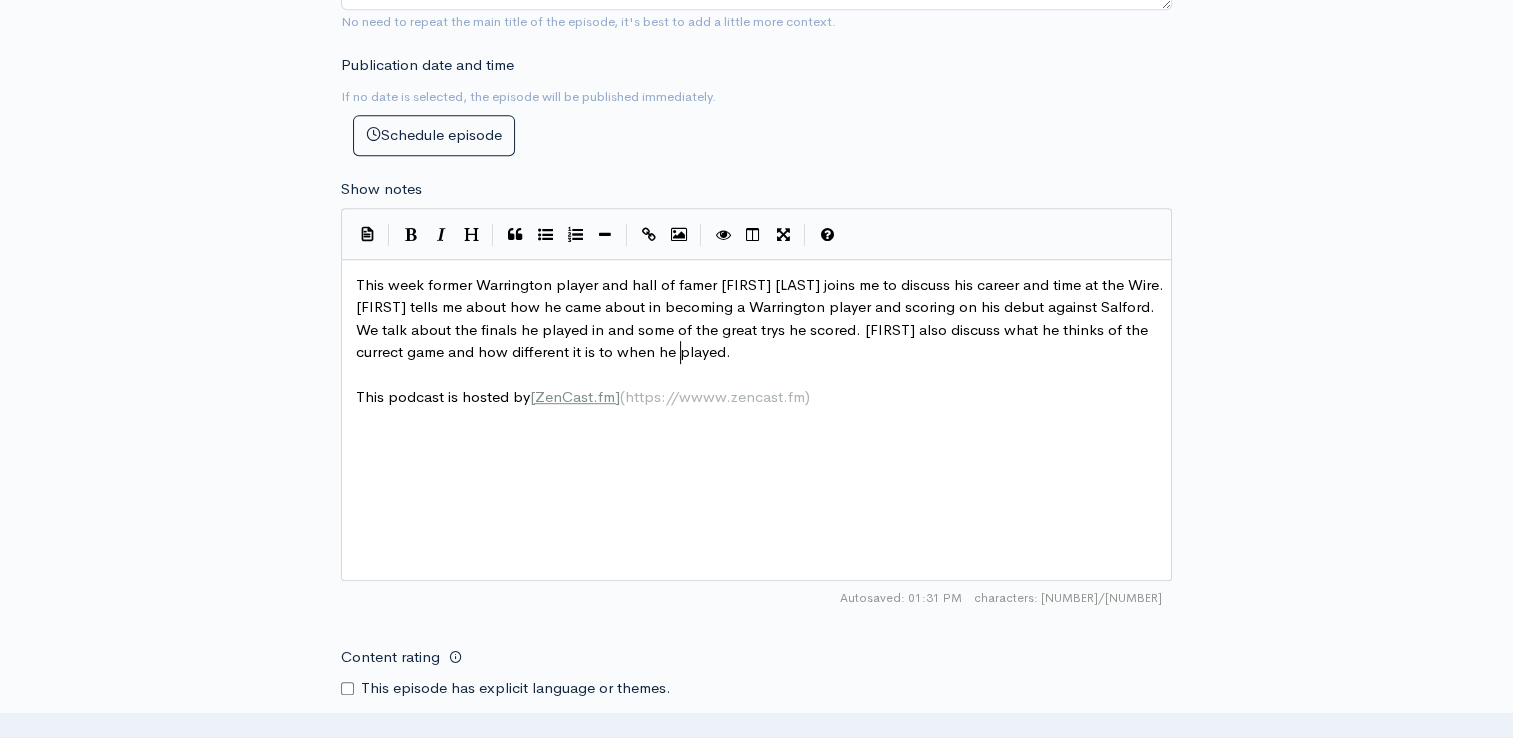 scroll, scrollTop: 7, scrollLeft: 32, axis: both 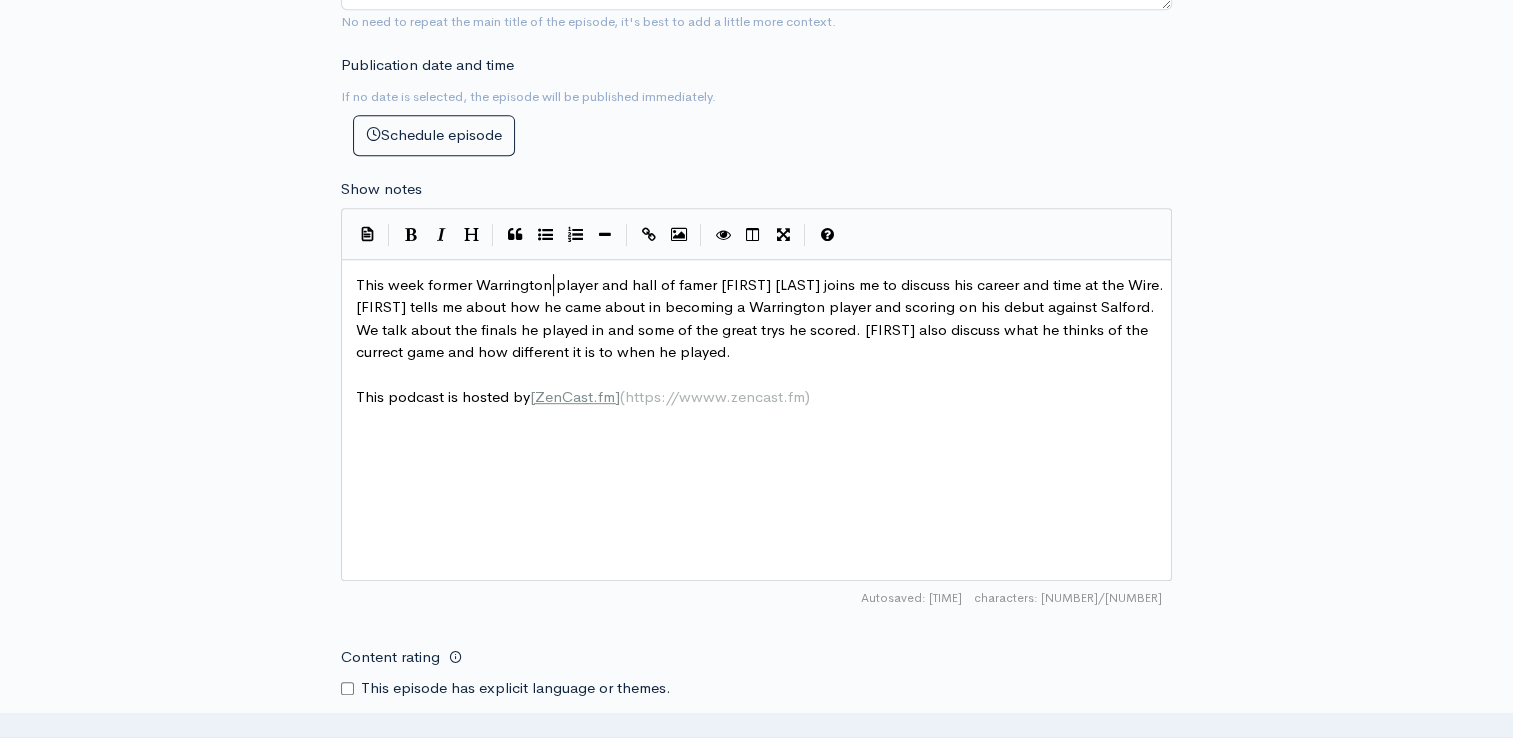 click on "This week former Warrington player and hall of famer [FIRST] [LAST] joins me to discuss his career and time at the Wire. [FIRST] tells me about how he came about in becoming a Warrington player and scoring on his debut against Salford. We talk about the finals he played in and some of the great trys he scored. [FIRST] also discuss what he thinks of the currect game and how different it is to when he played." at bounding box center (762, 318) 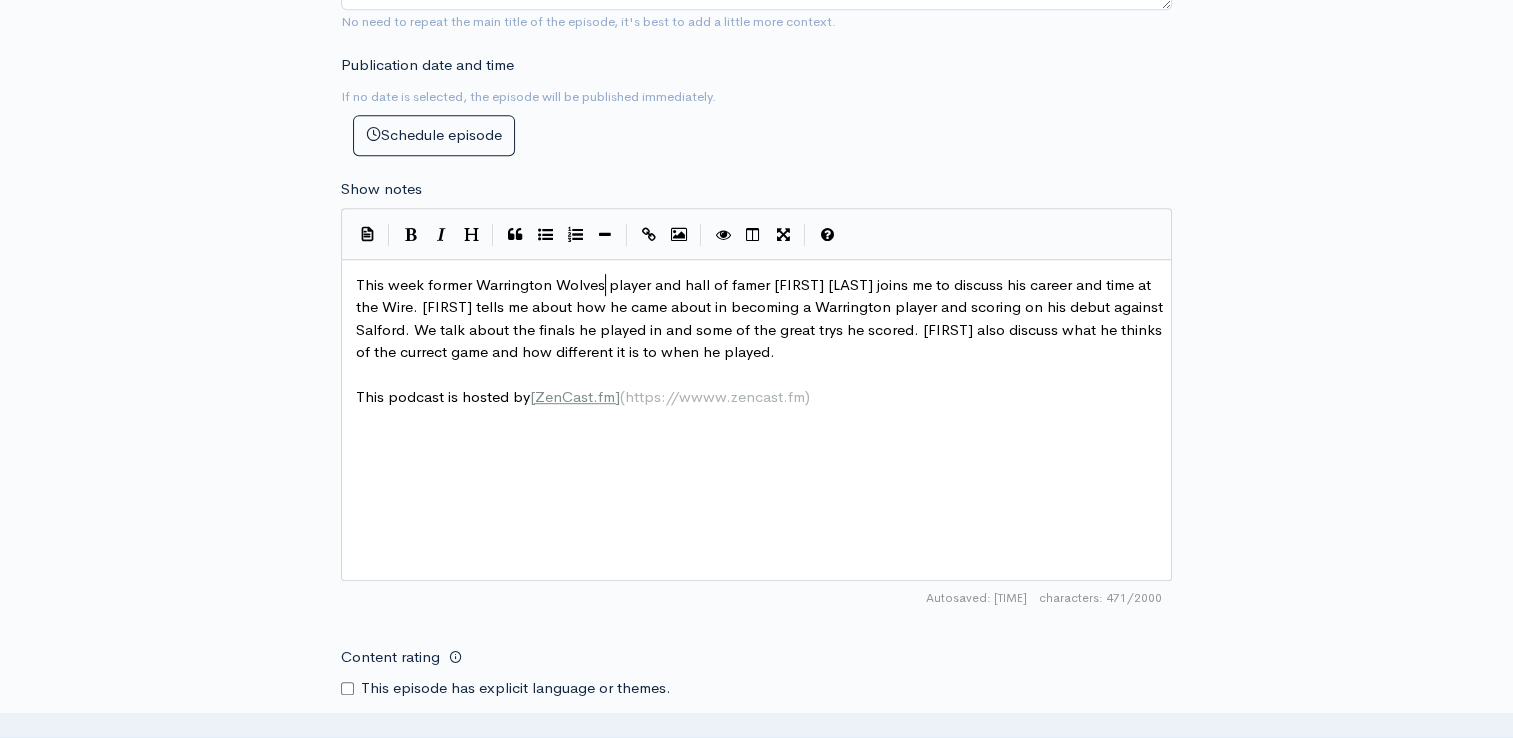 scroll, scrollTop: 7, scrollLeft: 51, axis: both 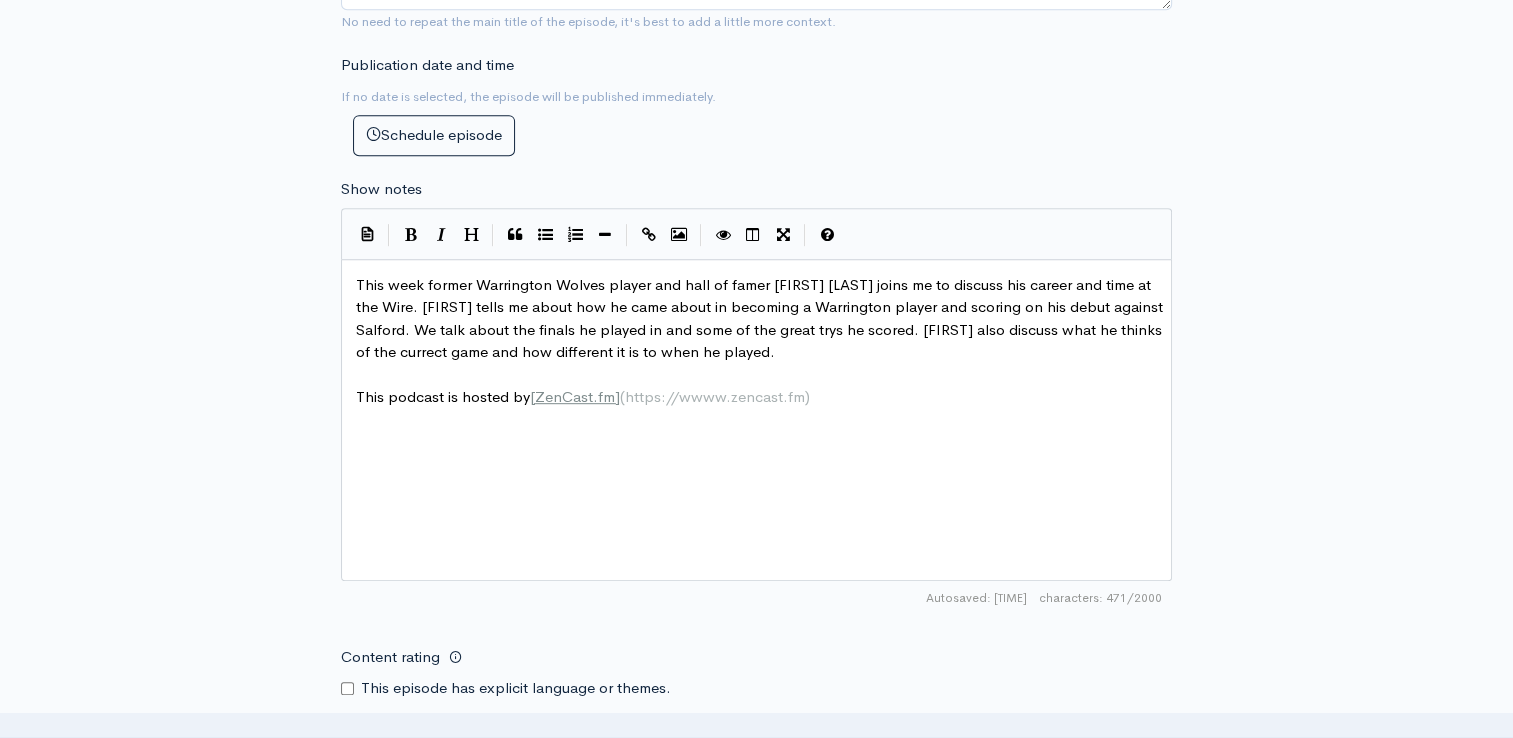 click on "This week former Warrington Wolves player and hall of famer [FIRST] [LAST] joins me to discuss his career and time at the Wire. [FIRST] tells me about how he came about in becoming a Warrington player and scoring on his debut against Salford. We talk about the finals he played in and some of the great trys he scored. [FIRST] also discuss what he thinks of the currect game and how different it is to when he played." at bounding box center [761, 318] 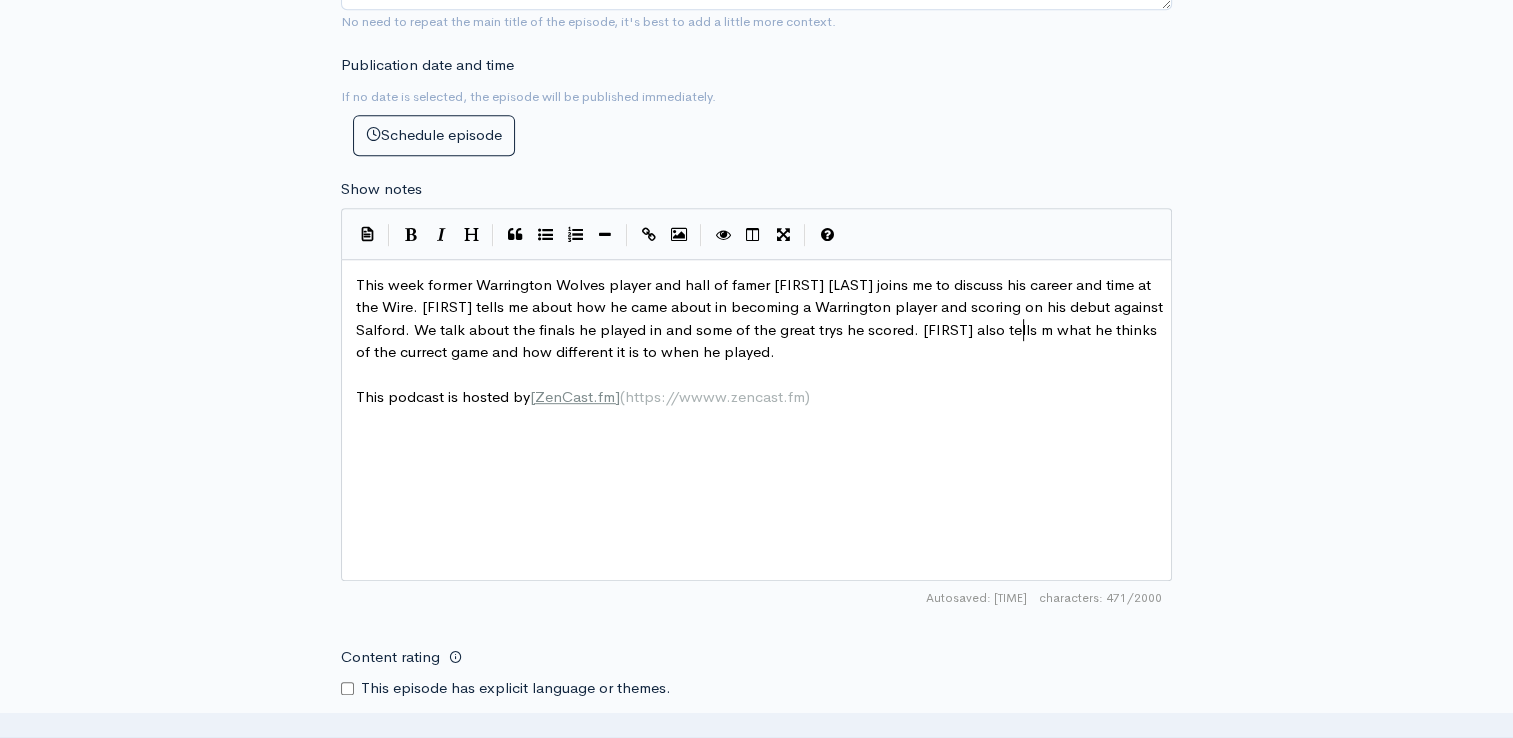 scroll, scrollTop: 7, scrollLeft: 51, axis: both 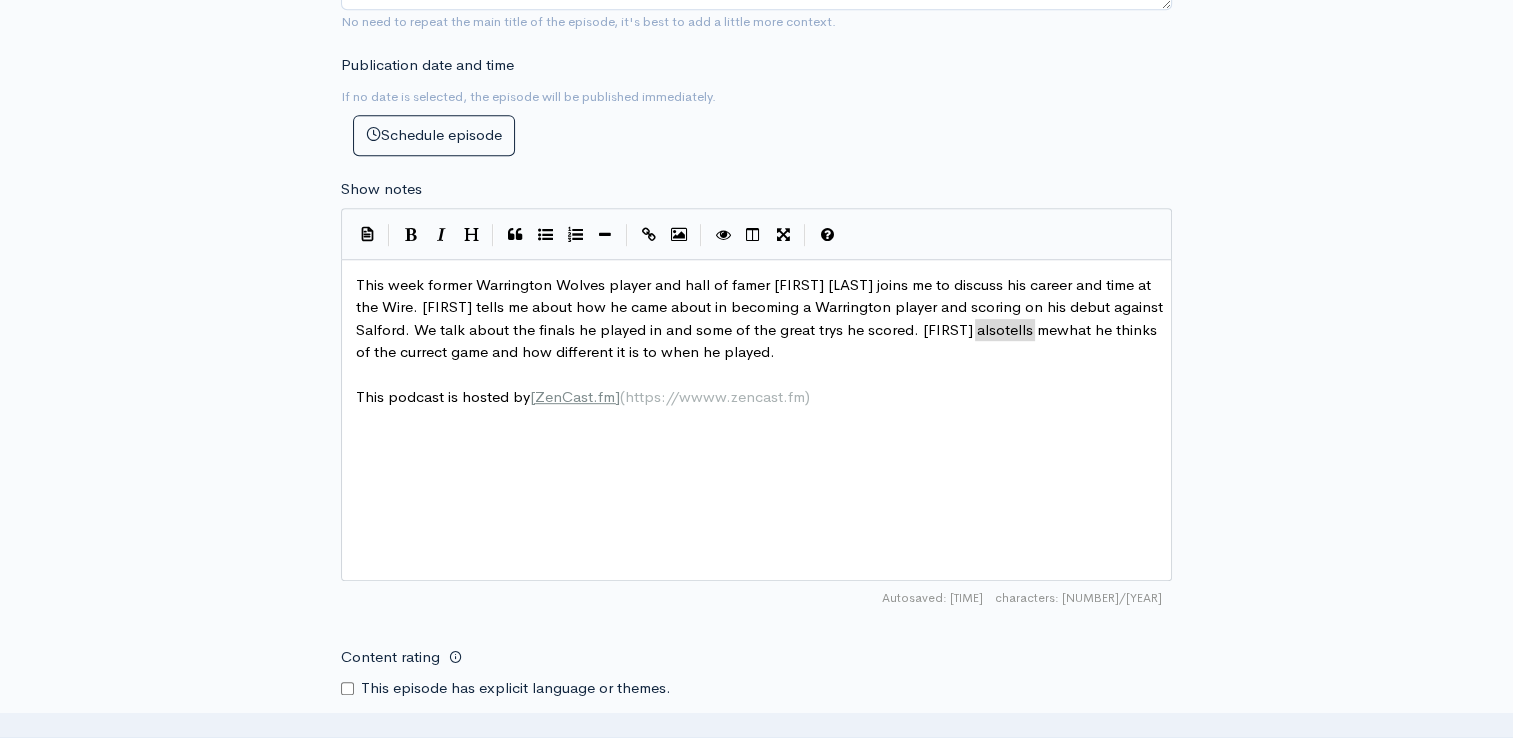drag, startPoint x: 1036, startPoint y: 323, endPoint x: 973, endPoint y: 322, distance: 63.007935 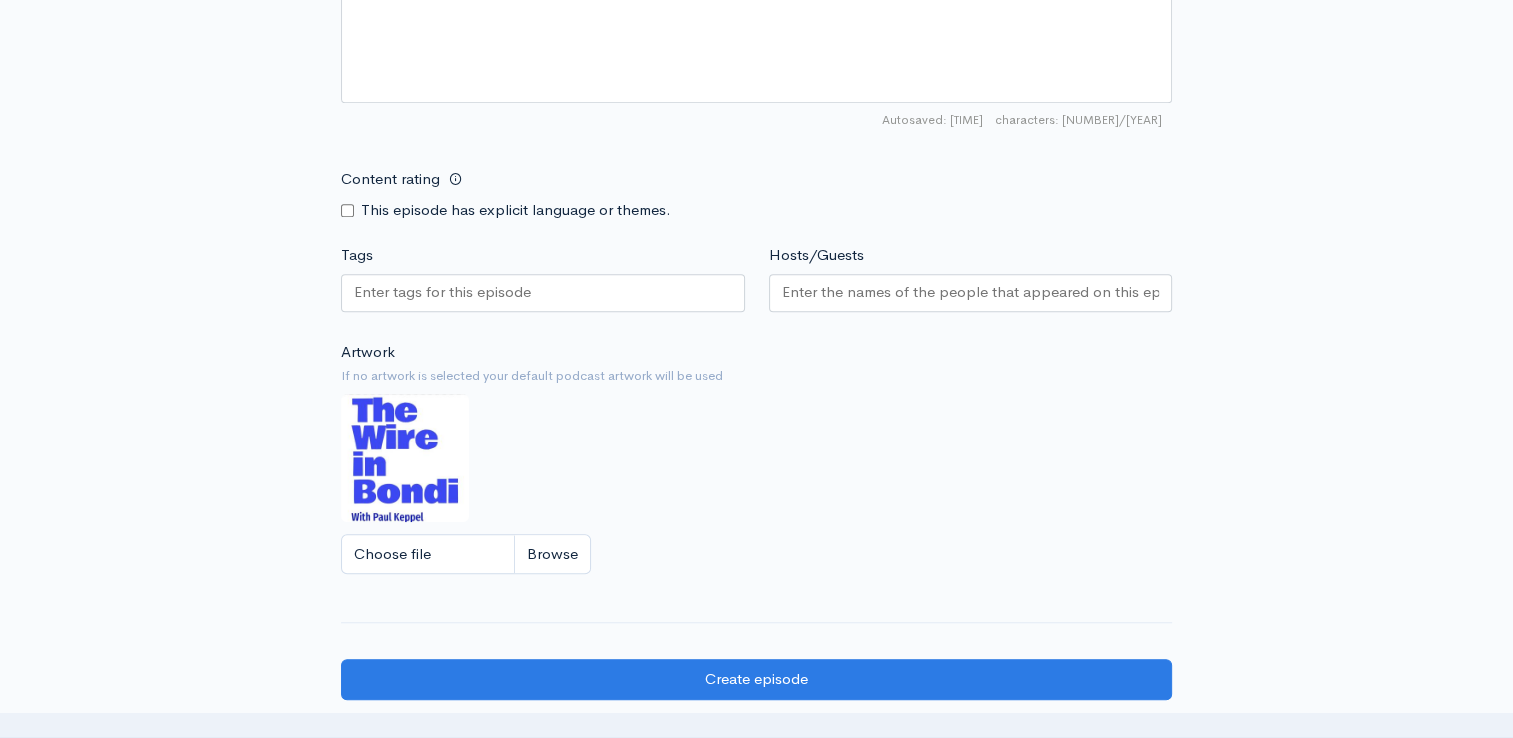 scroll, scrollTop: 1559, scrollLeft: 0, axis: vertical 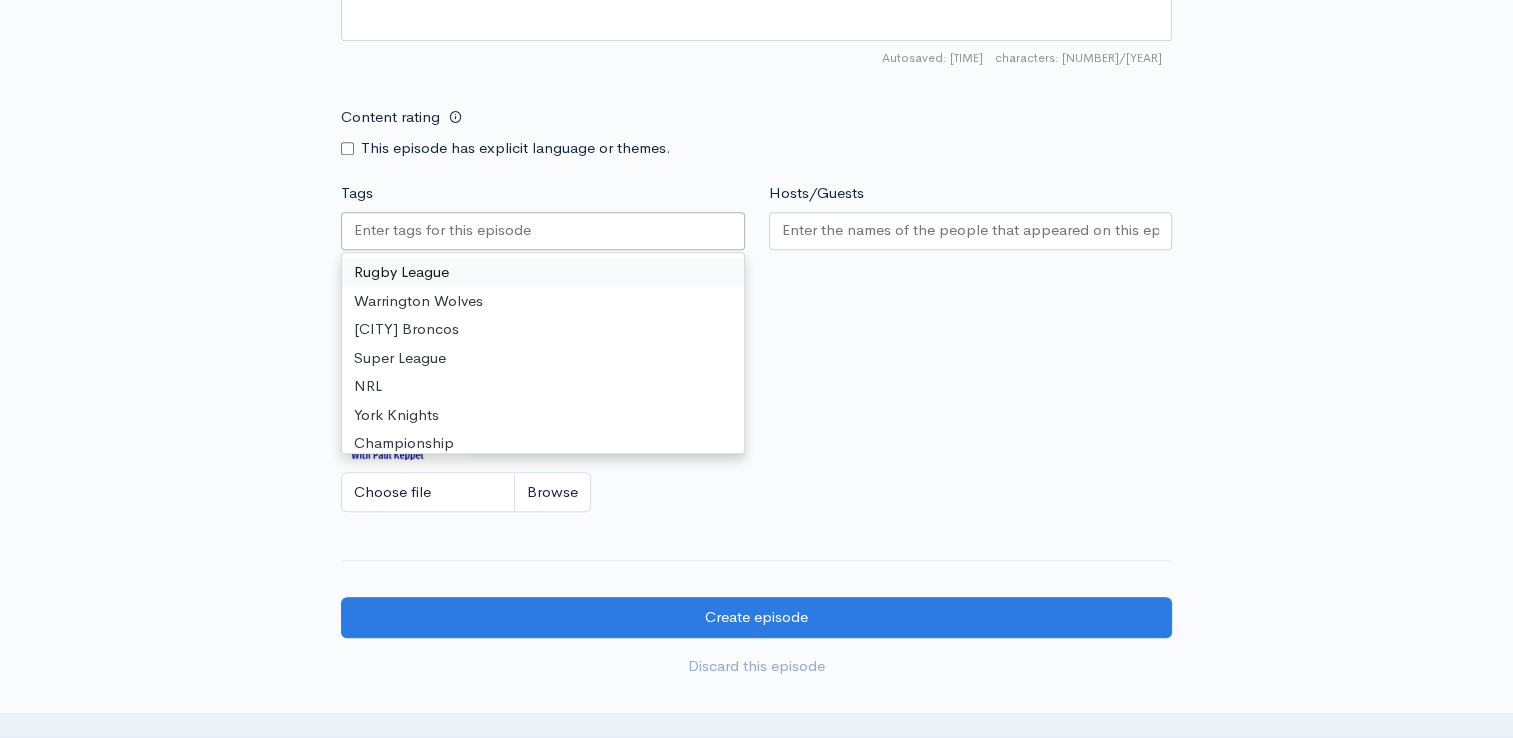 click on "Tags" at bounding box center [444, 230] 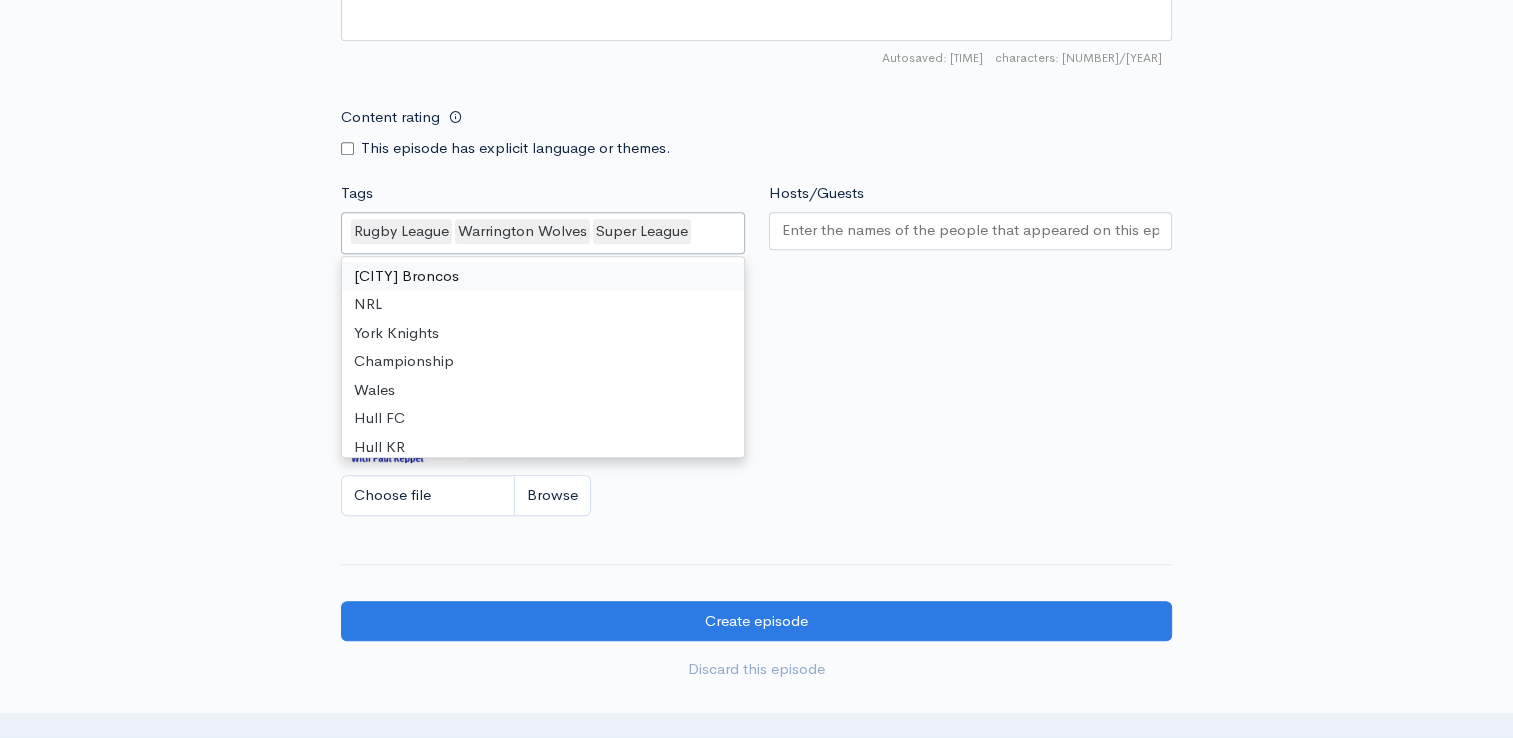 click on "Hosts/Guests" at bounding box center (971, 230) 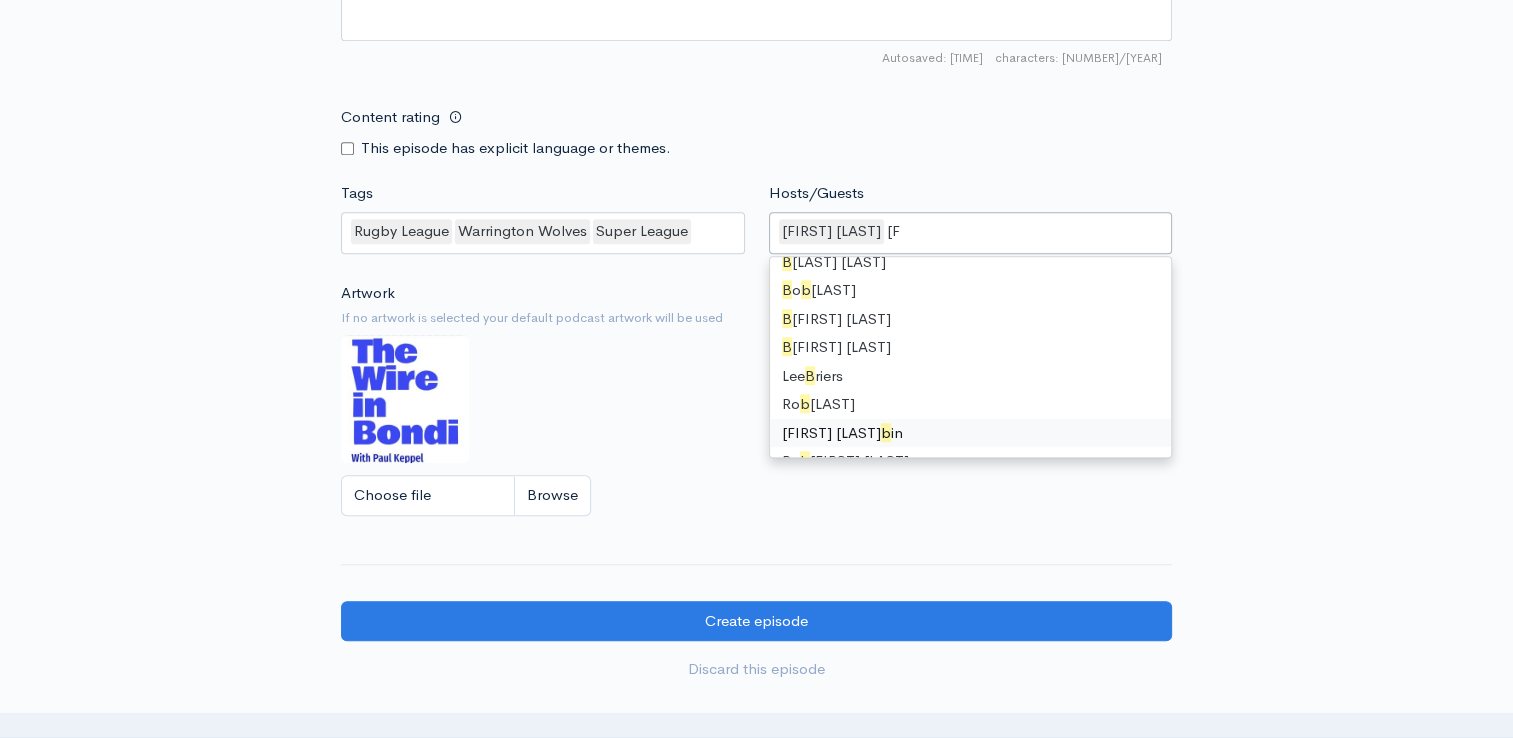 scroll, scrollTop: 0, scrollLeft: 0, axis: both 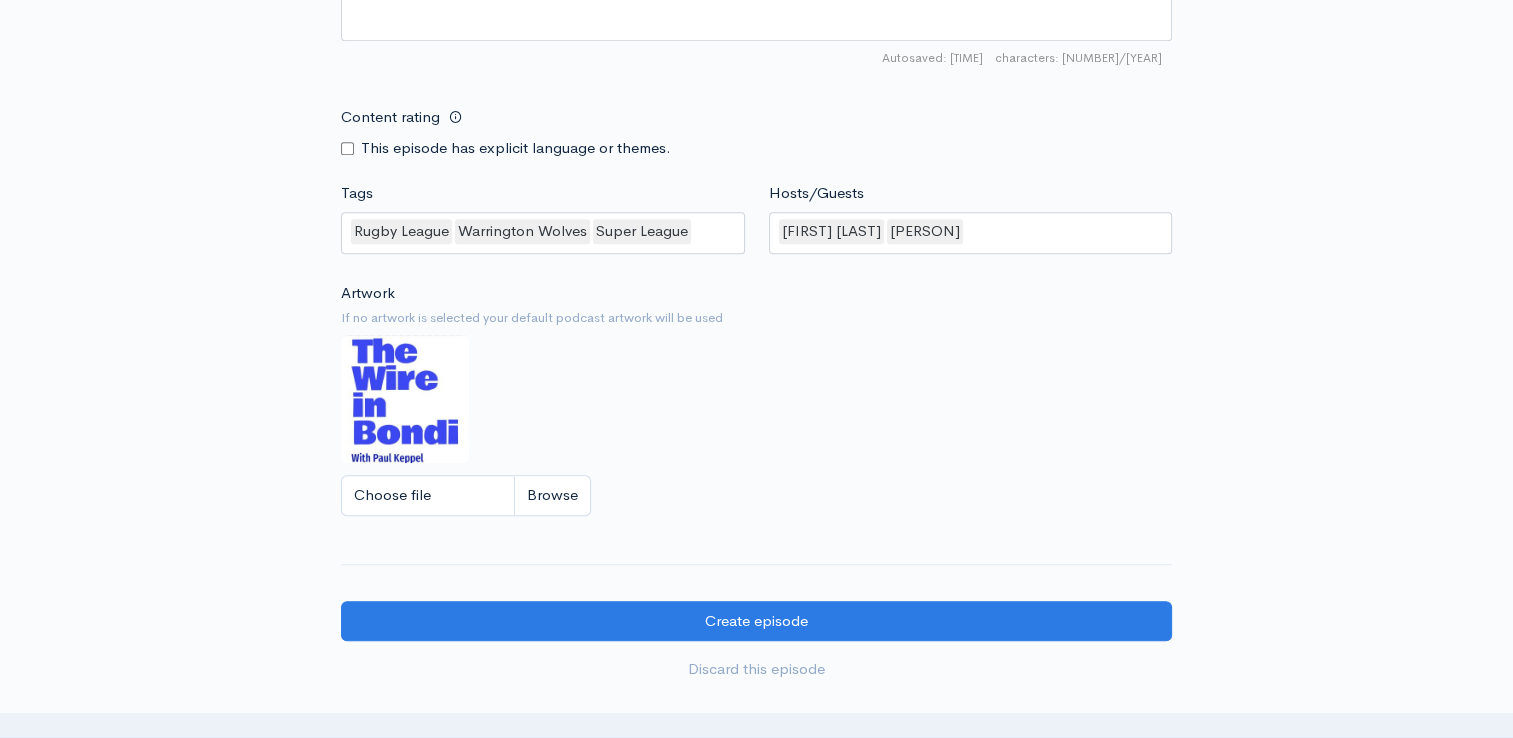 click on "New episode
Create a new episode
Back to episodes
Audio file       Choose file     The Wire In Bondi - [FIRST] [LAST].m4a                 100   Complete   ZenCast recommends uploading an audio file exported from your editing
software as: MP3, Mono, CBR (Constant Bitrate), 96 kbps, 44.1 kHz and 16 bit   Episode type   Full (Complete content that stands by itself) Trailer (a short, promotional piece of content that represents a preview for a show) Bonus (extra content for a show (for example, behind the scenes information or interviews with the cast) Full (Complete content that stands by itself)     Season number   Current season: 3   1   Episode number   Most recent episode number: 1   52   Title   The Wire in Bondi ([FIRST] [LAST])   Your episode title should  not  include your podcast
title, episode number, or season number.   Slug   the-wire-in-bondi-([FIRST]-[LAST])       Subtitle             ×" at bounding box center [757, -388] 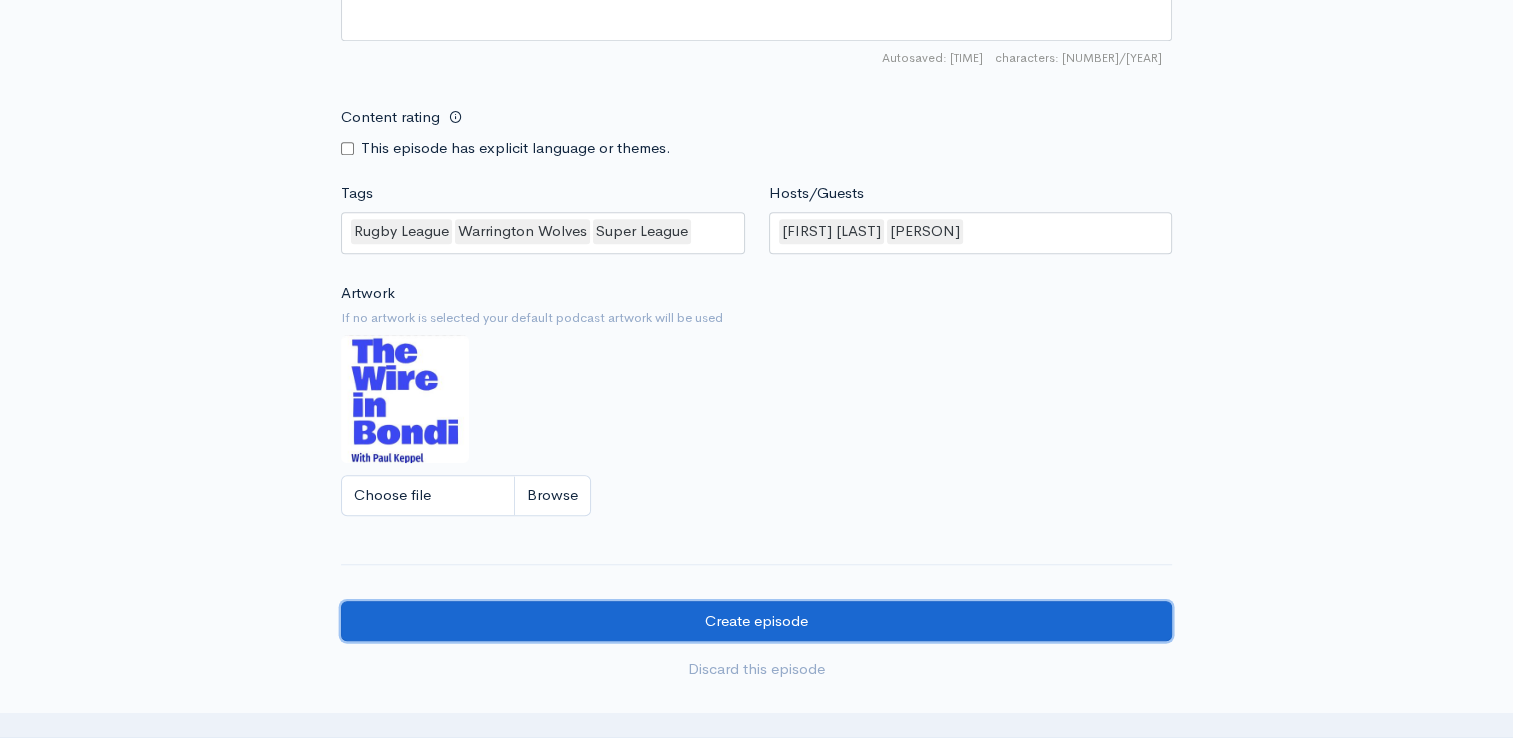 click on "Create episode" at bounding box center [756, 621] 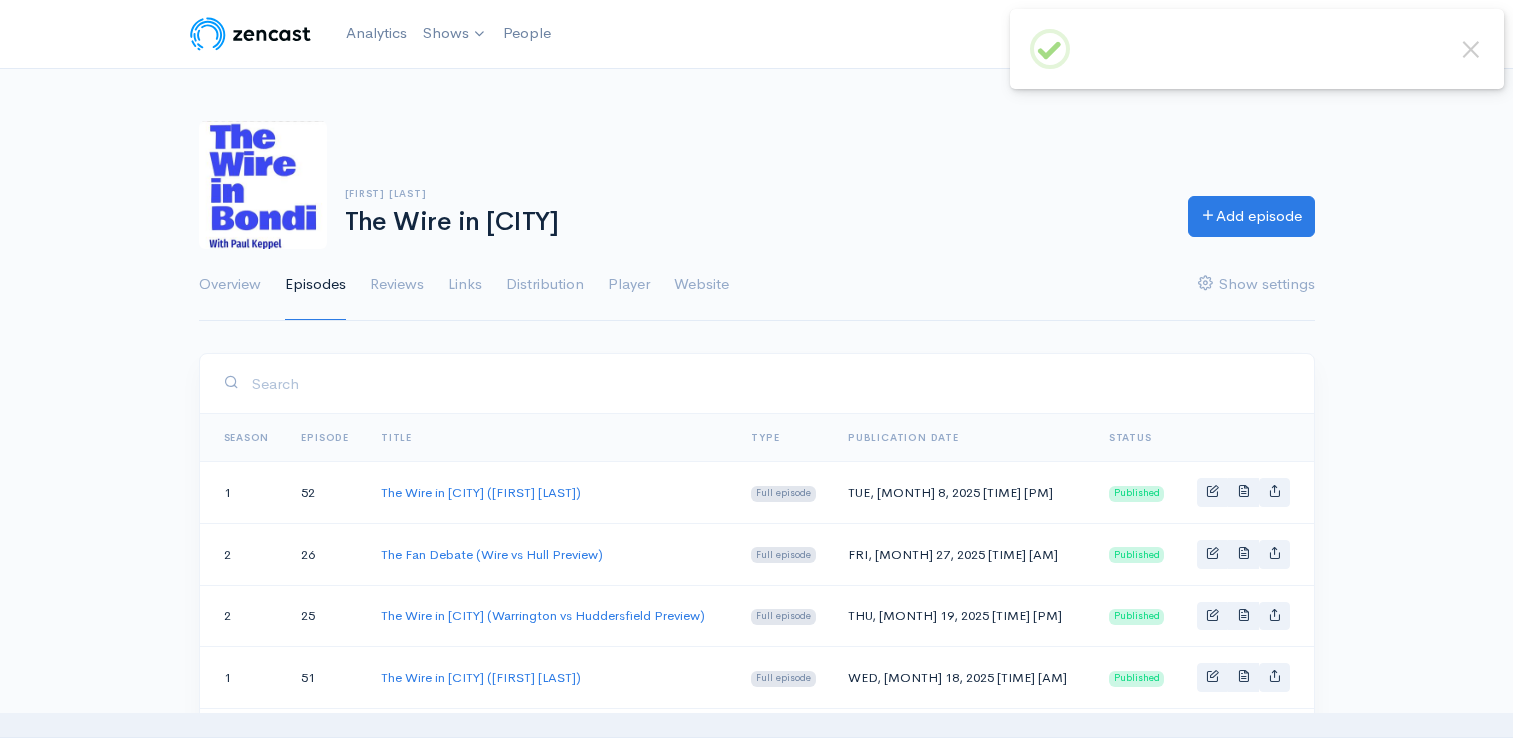 scroll, scrollTop: 0, scrollLeft: 0, axis: both 